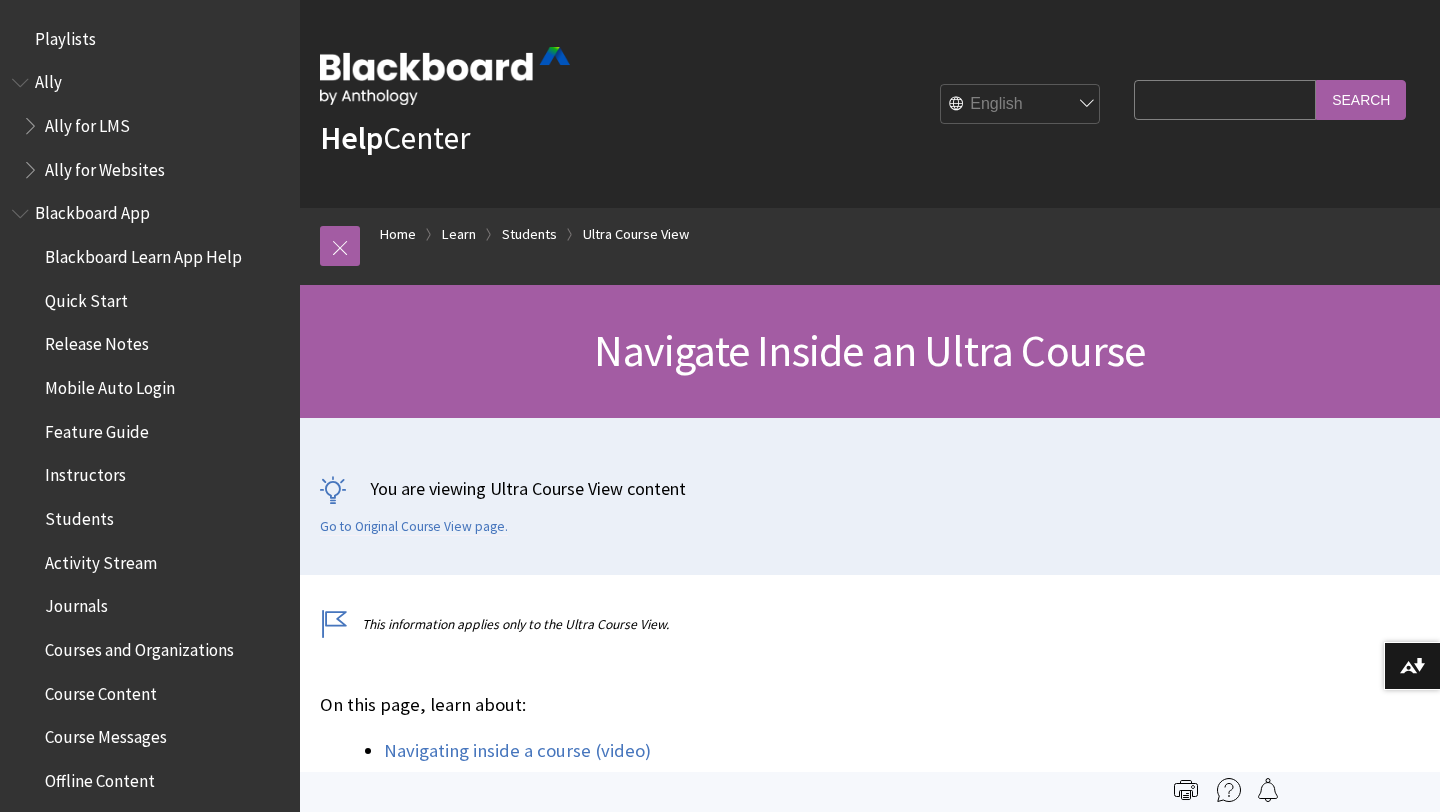scroll, scrollTop: 0, scrollLeft: 0, axis: both 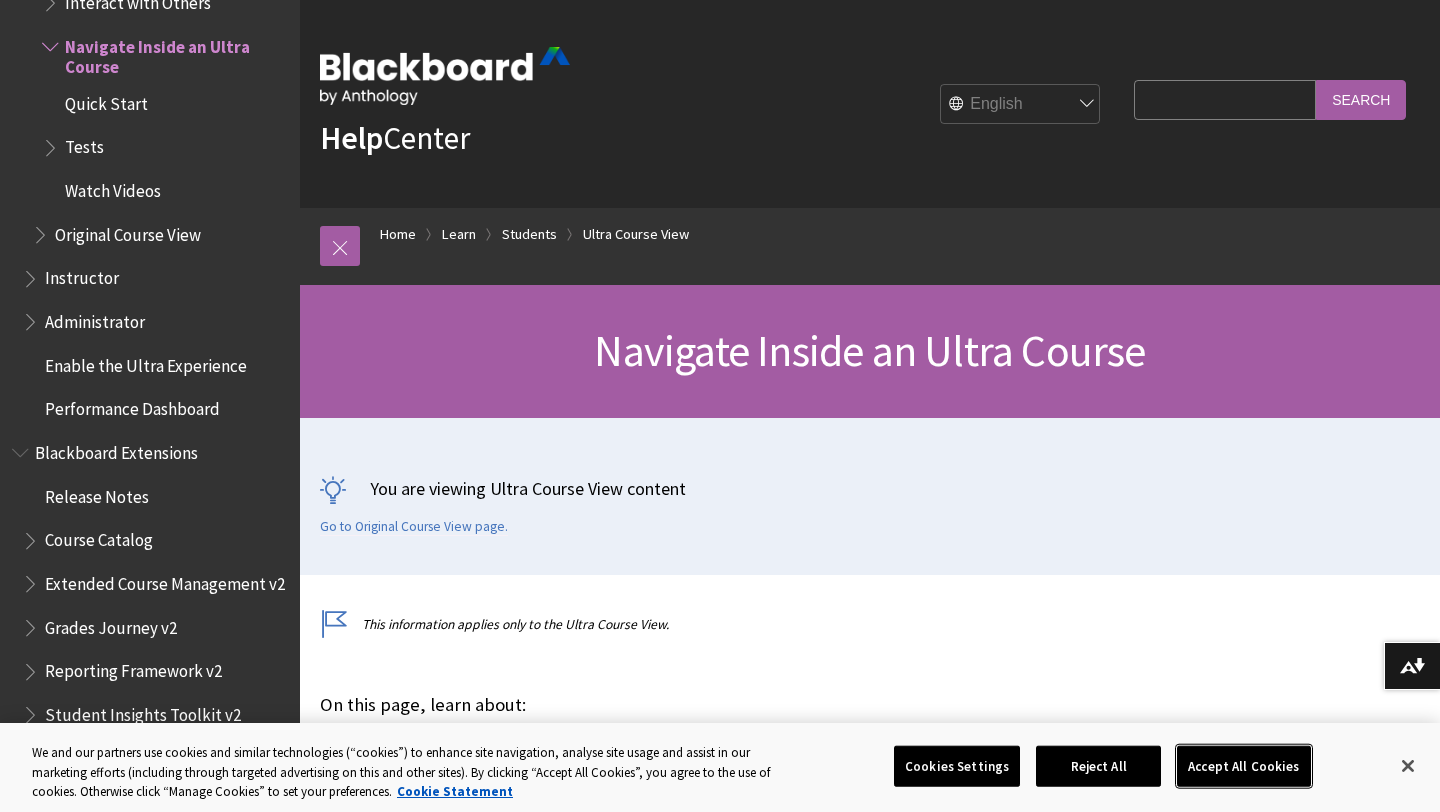 click on "Accept All Cookies" at bounding box center [1243, 766] 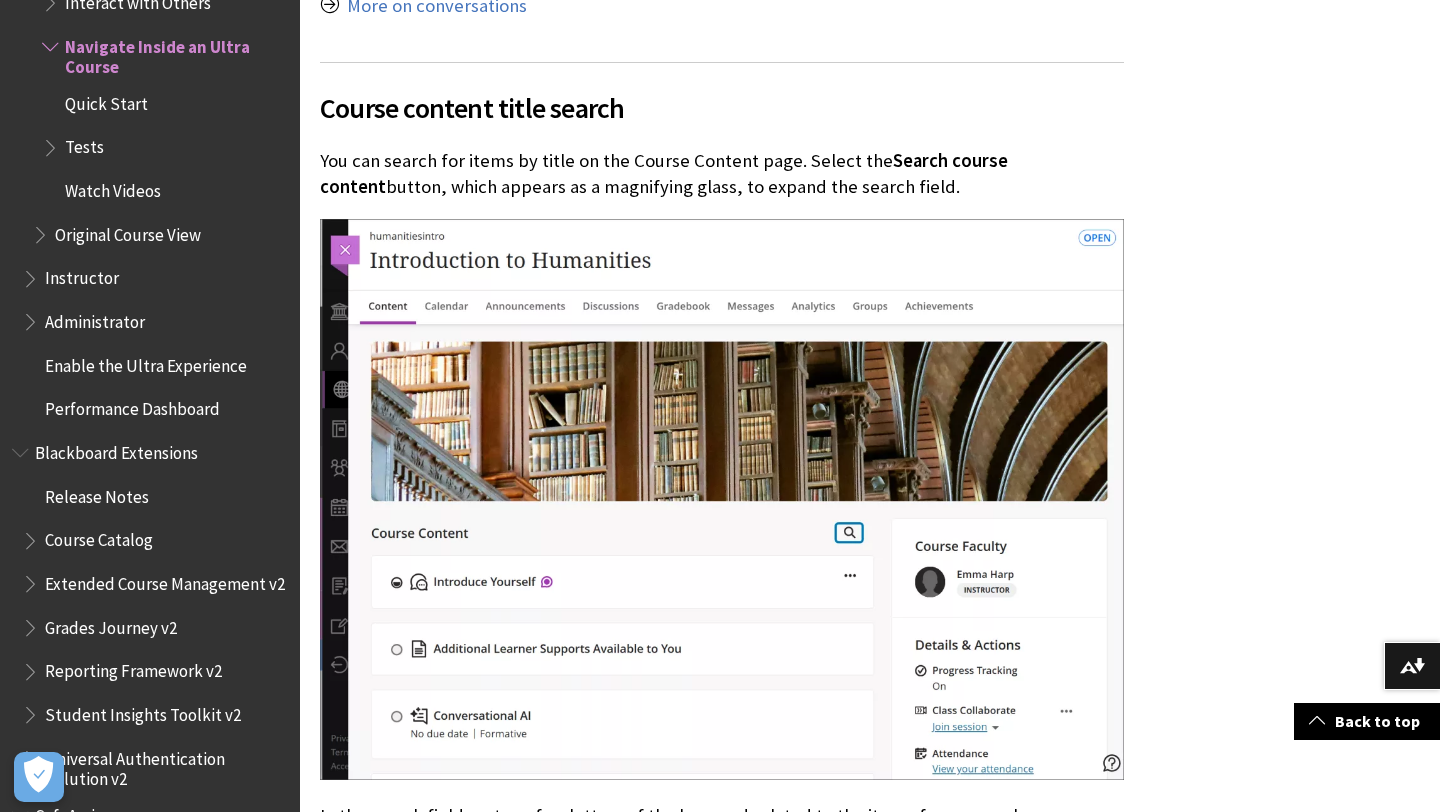 scroll, scrollTop: 3072, scrollLeft: 0, axis: vertical 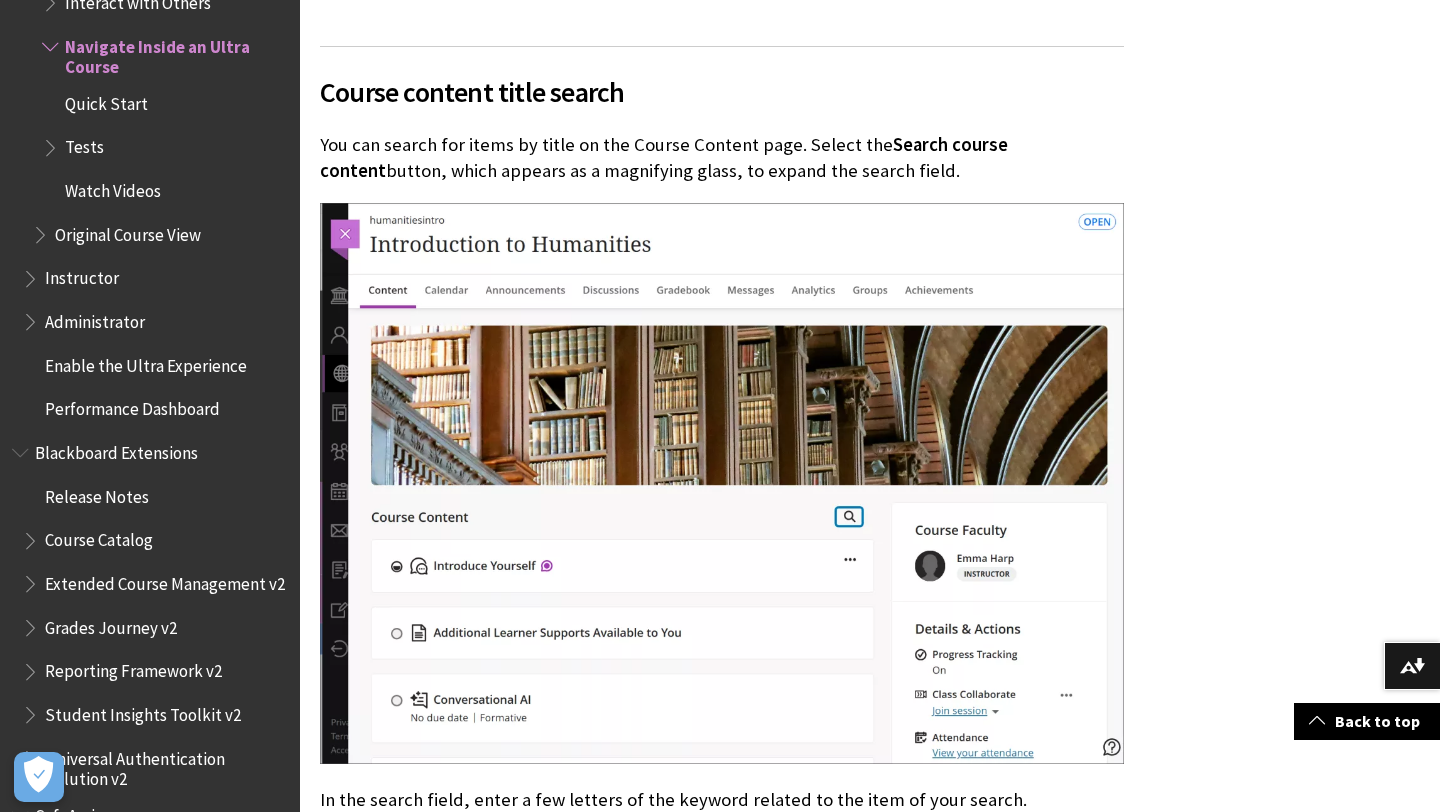 click at bounding box center (722, 484) 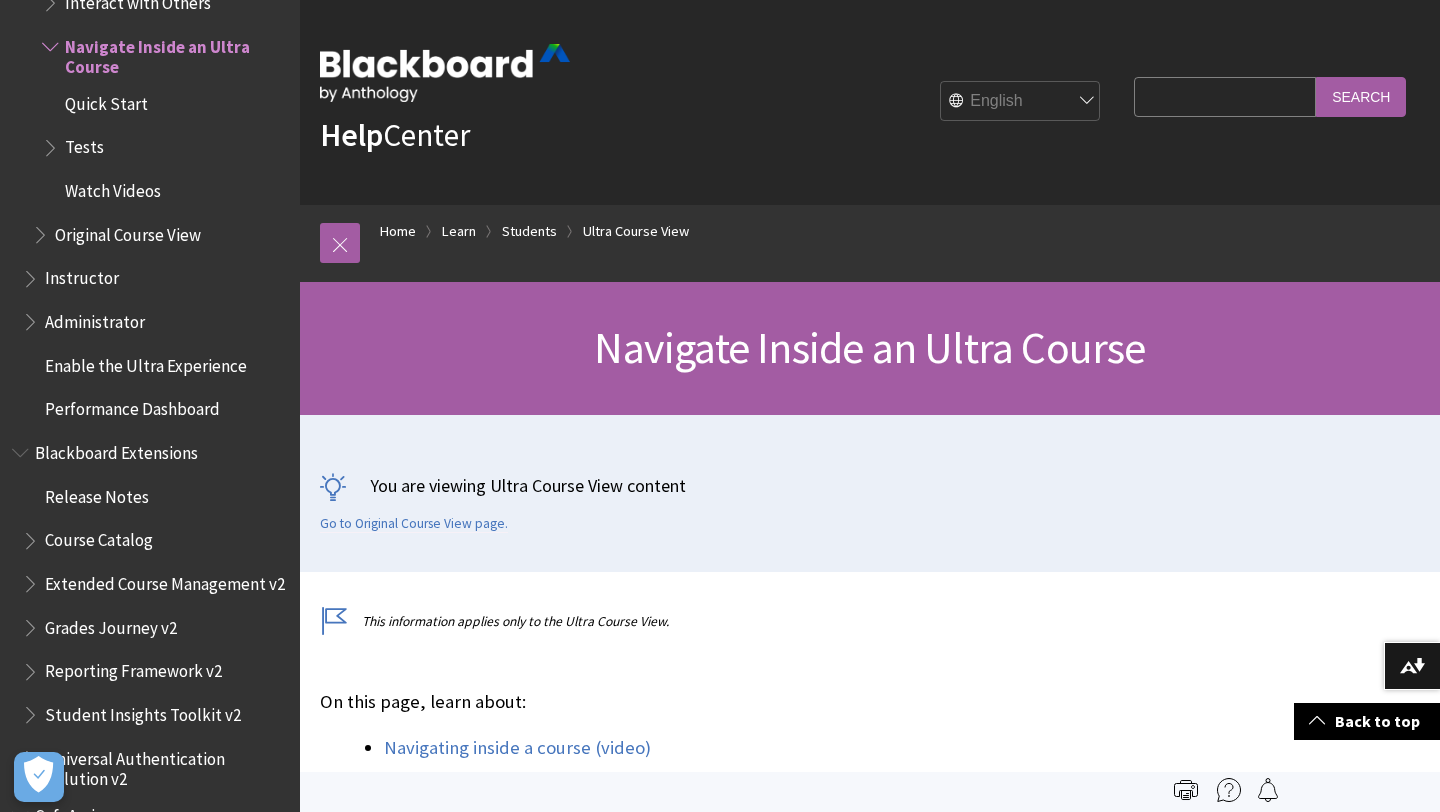 scroll, scrollTop: 0, scrollLeft: 0, axis: both 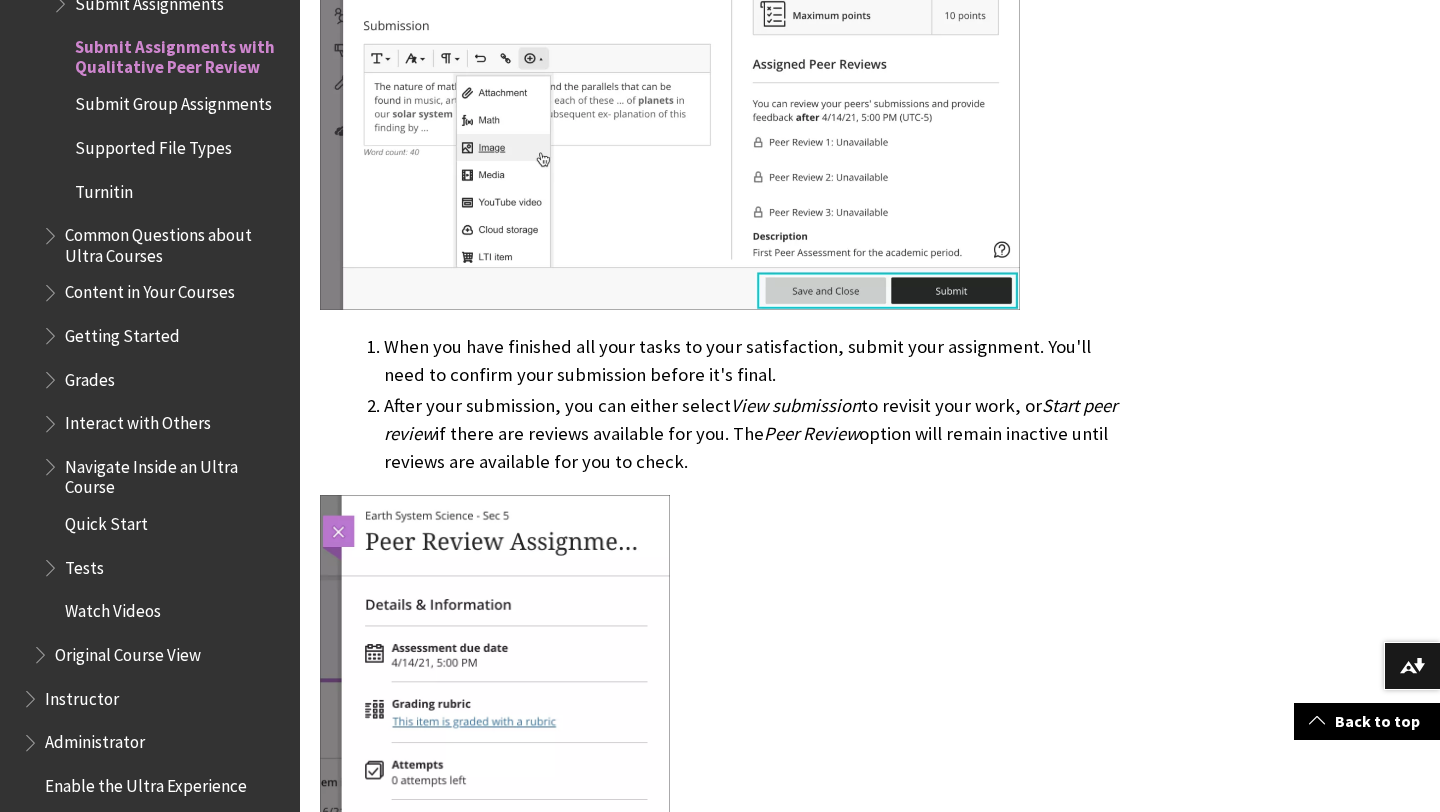click on "You can submit an assignment that requires qualitative peer review. From your course main page, find the name of the section where the assignment is. Ask your instructor if you don’t know the name of your section:
You can also access access the submissions available for your review directly from either the  Due Date  or the  Calendar  views. This makes it easier for you to act when reviewing your pending tasks.
Select the assignment to view the due date, the number of peer reviews you need to complete and the peer review due date. You may also see a rubric if your instructor added one for this assignment." at bounding box center [722, 1917] 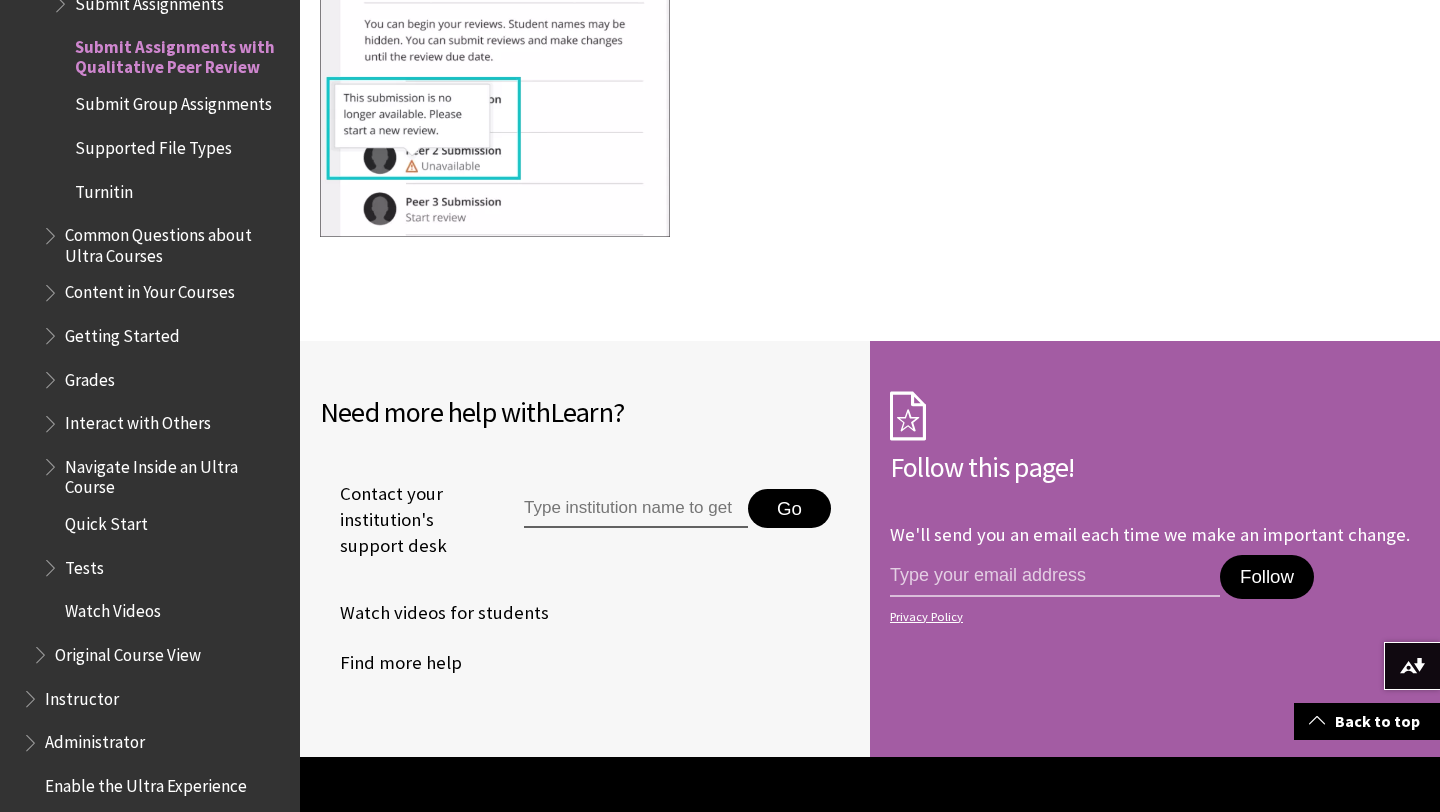 scroll, scrollTop: 10933, scrollLeft: 0, axis: vertical 